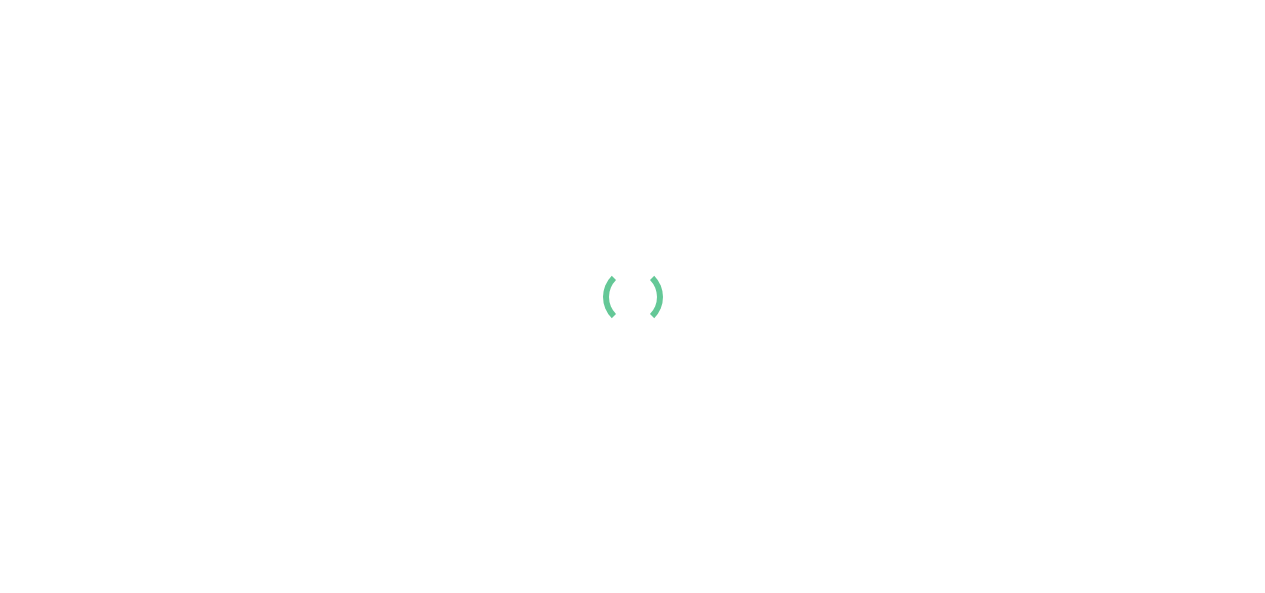 scroll, scrollTop: 0, scrollLeft: 0, axis: both 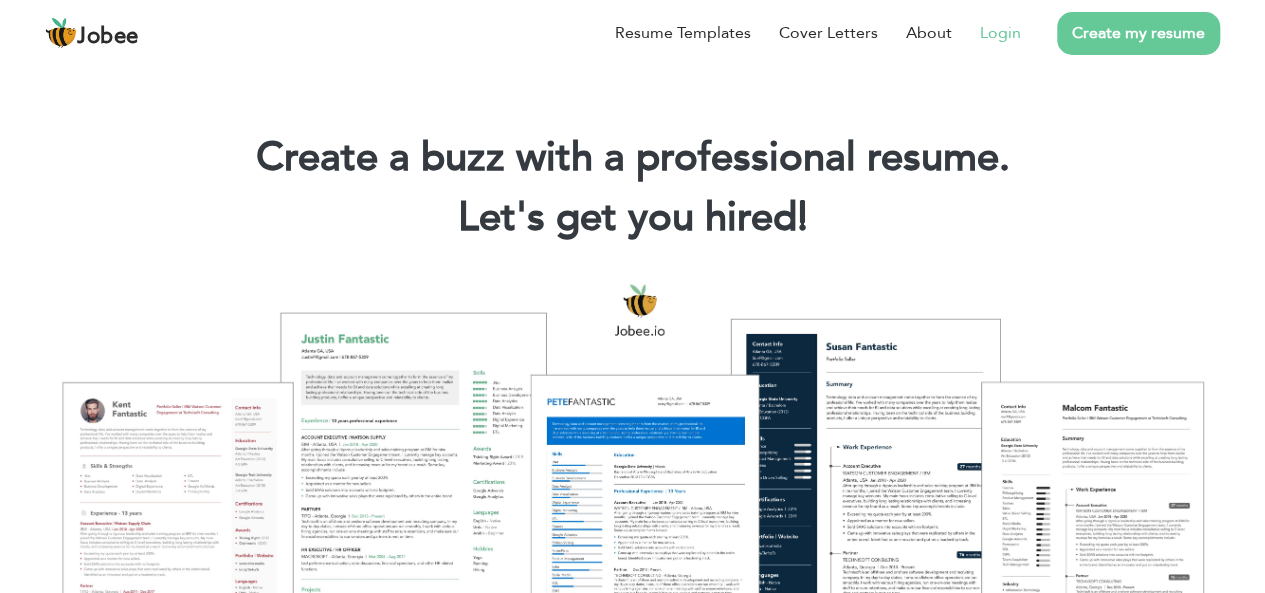 click on "Login" at bounding box center [1000, 33] 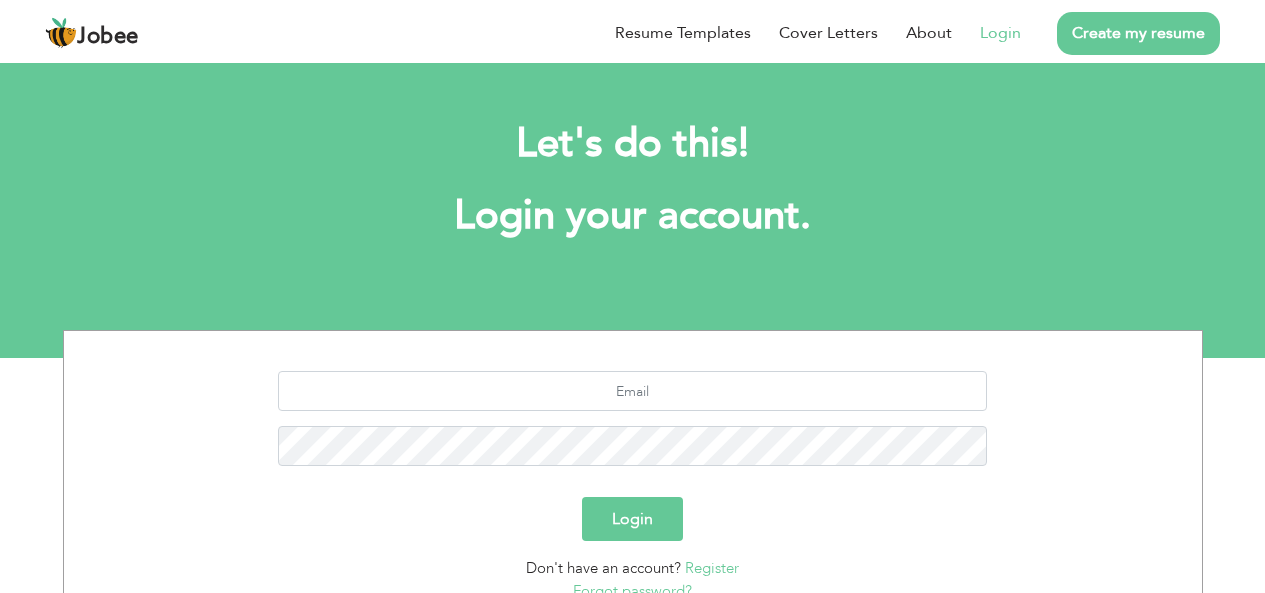 scroll, scrollTop: 0, scrollLeft: 0, axis: both 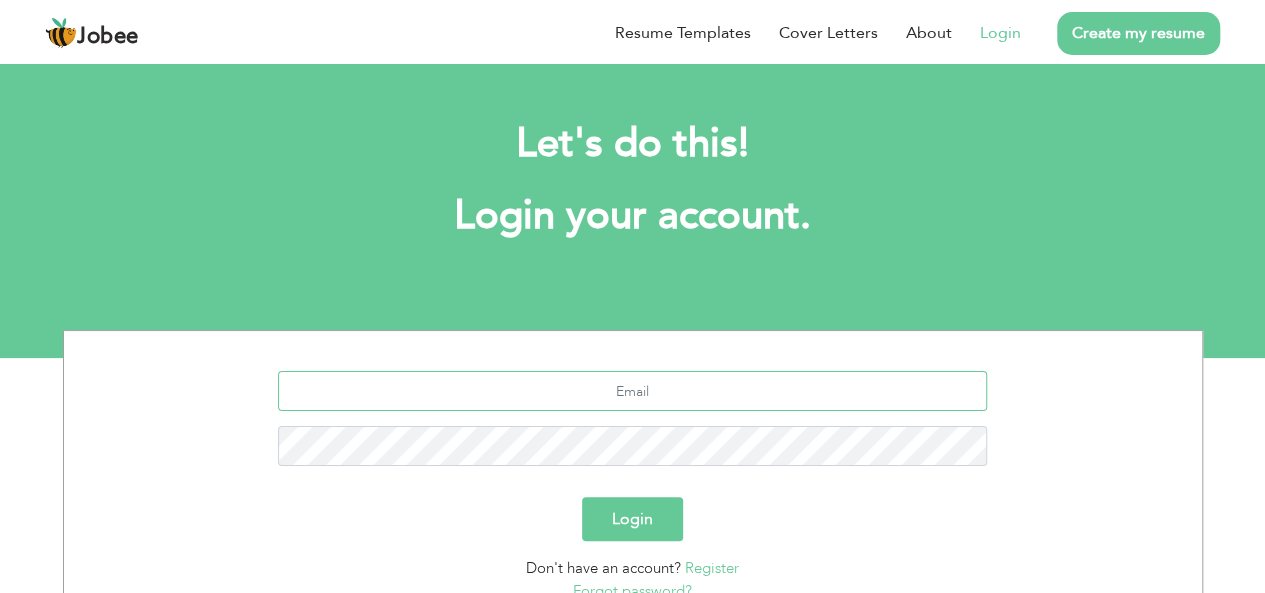 type on "muhammadbilal40306@gmail.com" 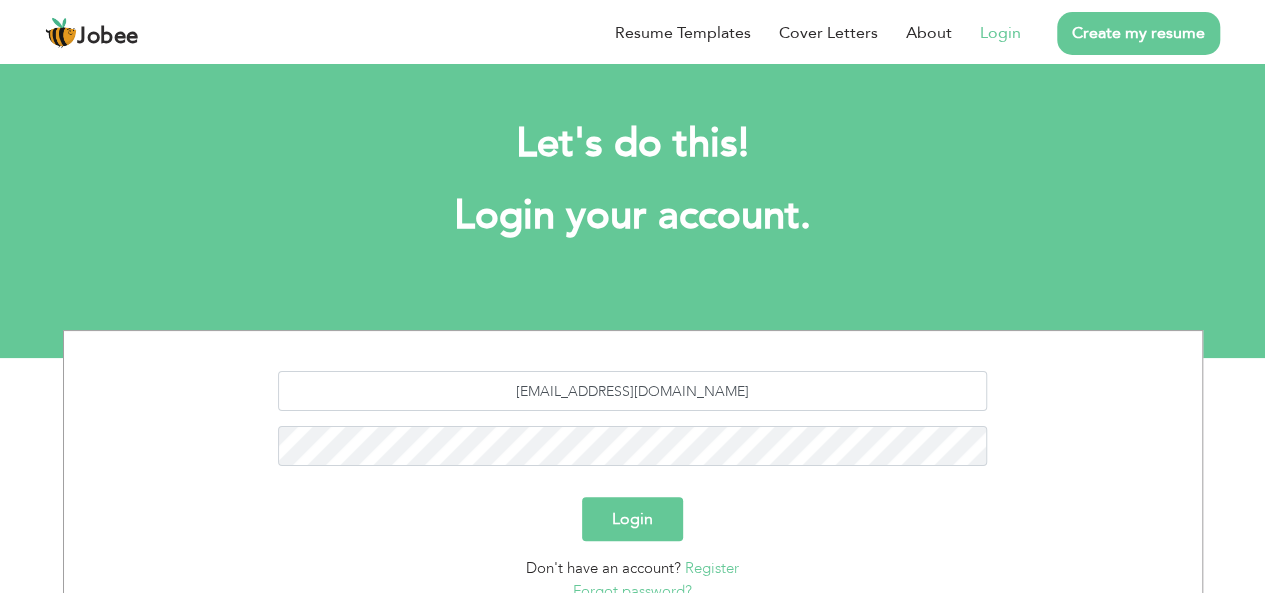 click on "Login" at bounding box center [632, 519] 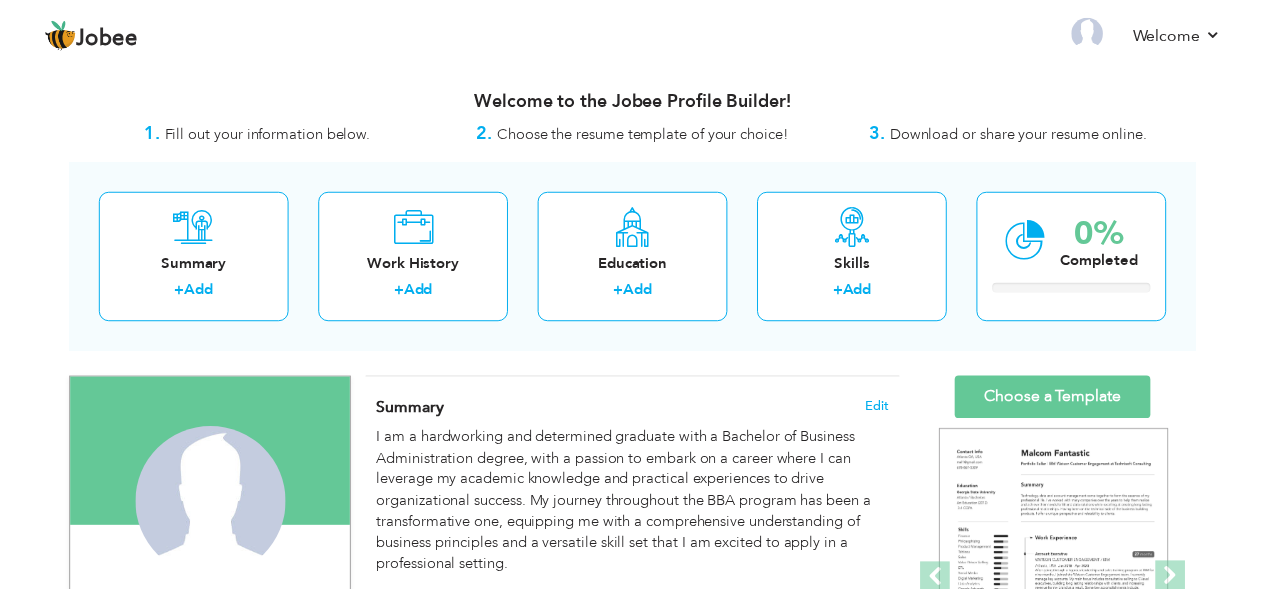 scroll, scrollTop: 0, scrollLeft: 0, axis: both 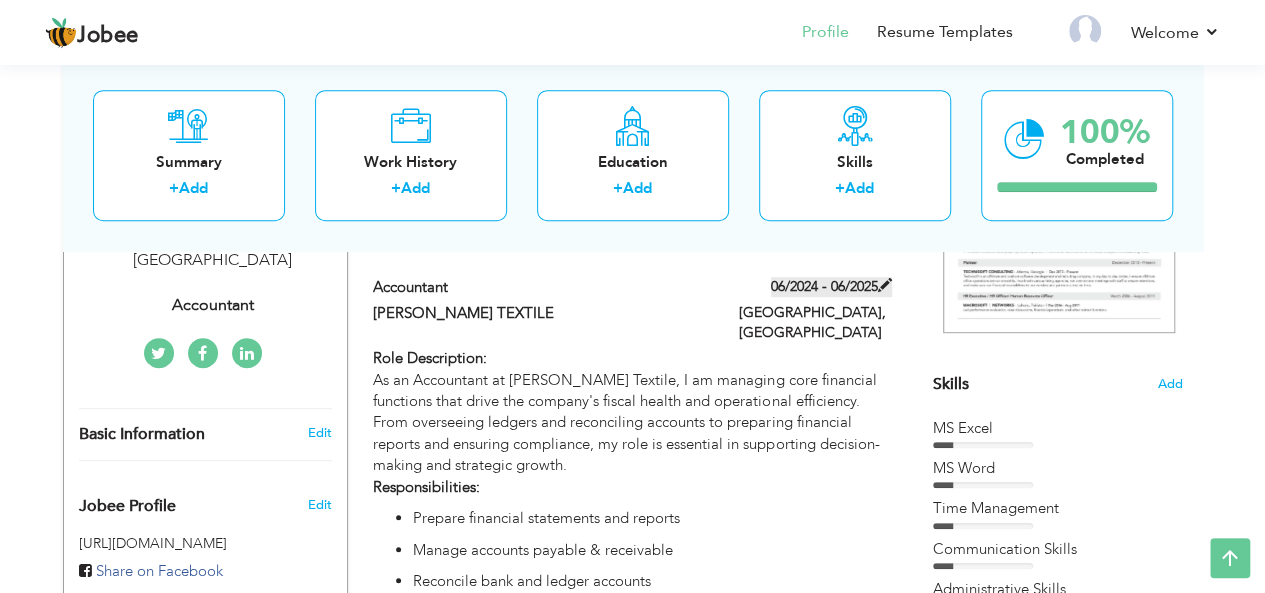 click on "06/2024 - 06/2025" at bounding box center (831, 287) 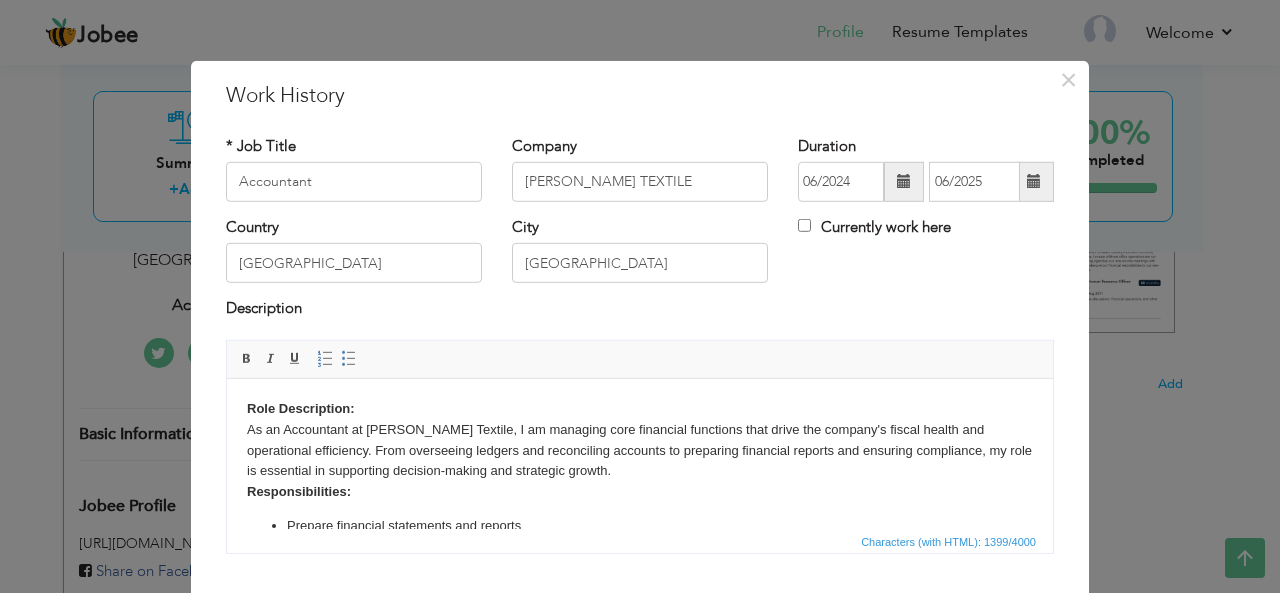 click at bounding box center (1034, 181) 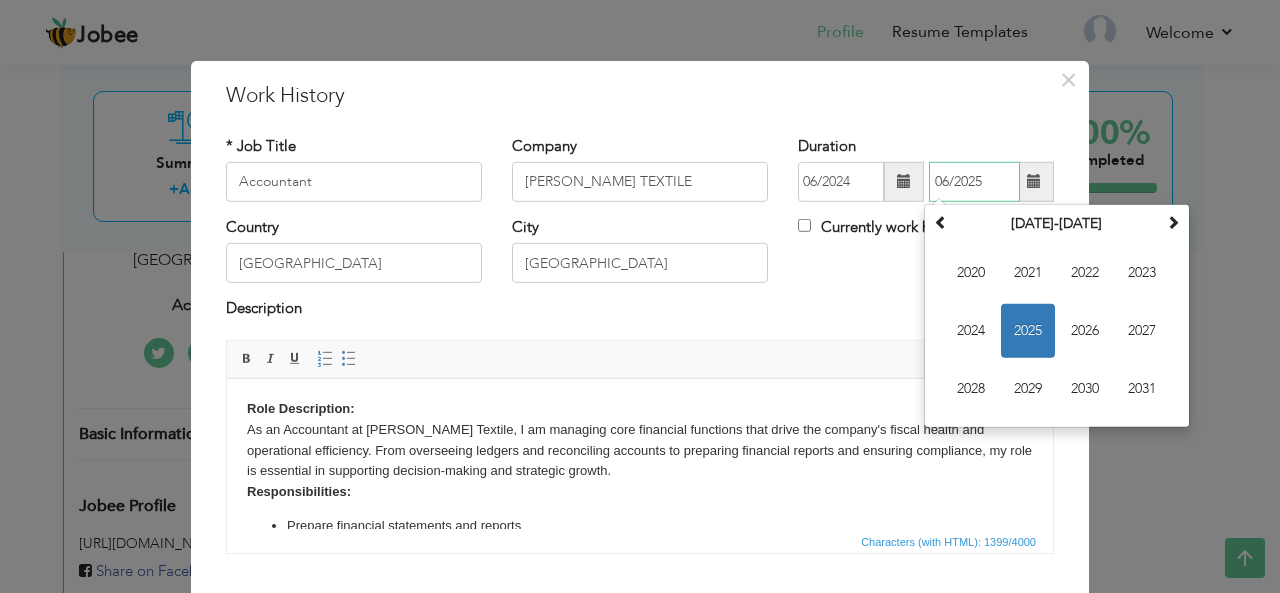 click on "06/2025" at bounding box center [974, 182] 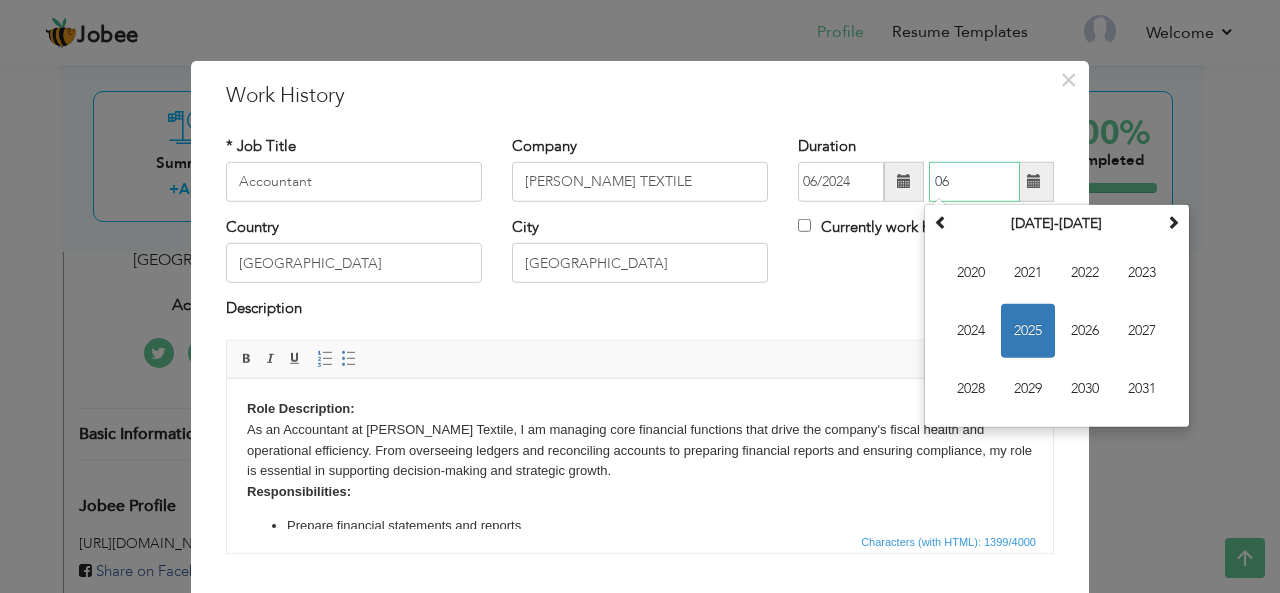 type on "0" 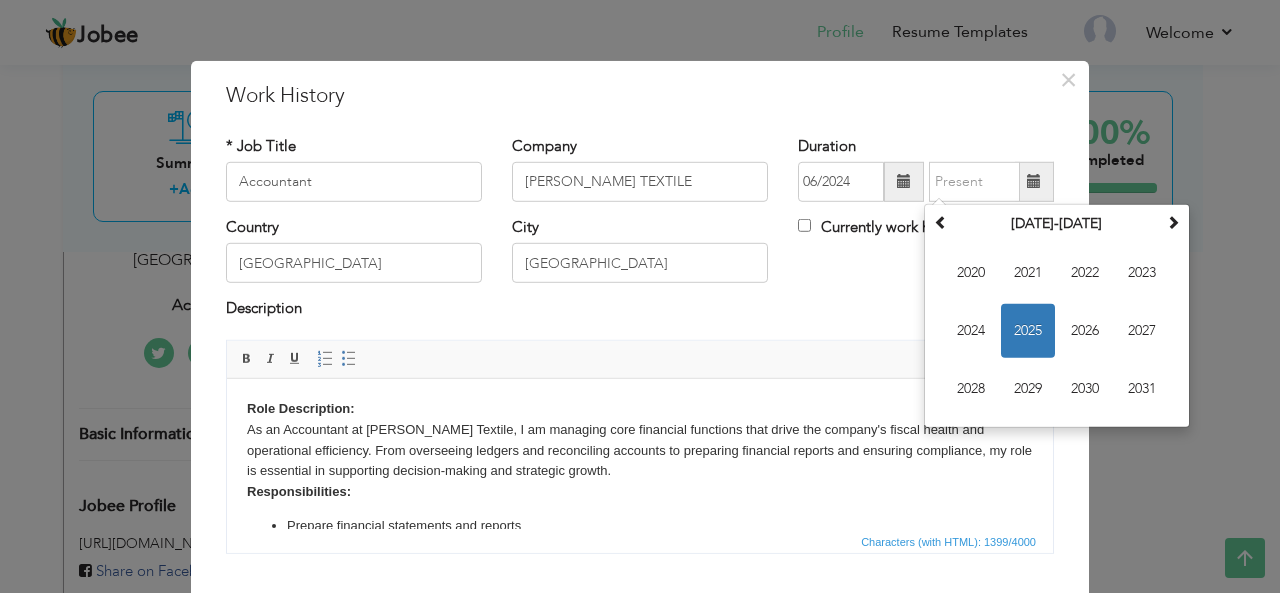 click on "Rich Text Editor, workEditor Editor toolbars Basic Styles   Bold   Italic   Underline Paragraph   Insert/Remove Numbered List   Insert/Remove Bulleted List Press ALT 0 for help Characters (with HTML): 1399/4000" at bounding box center (640, 447) 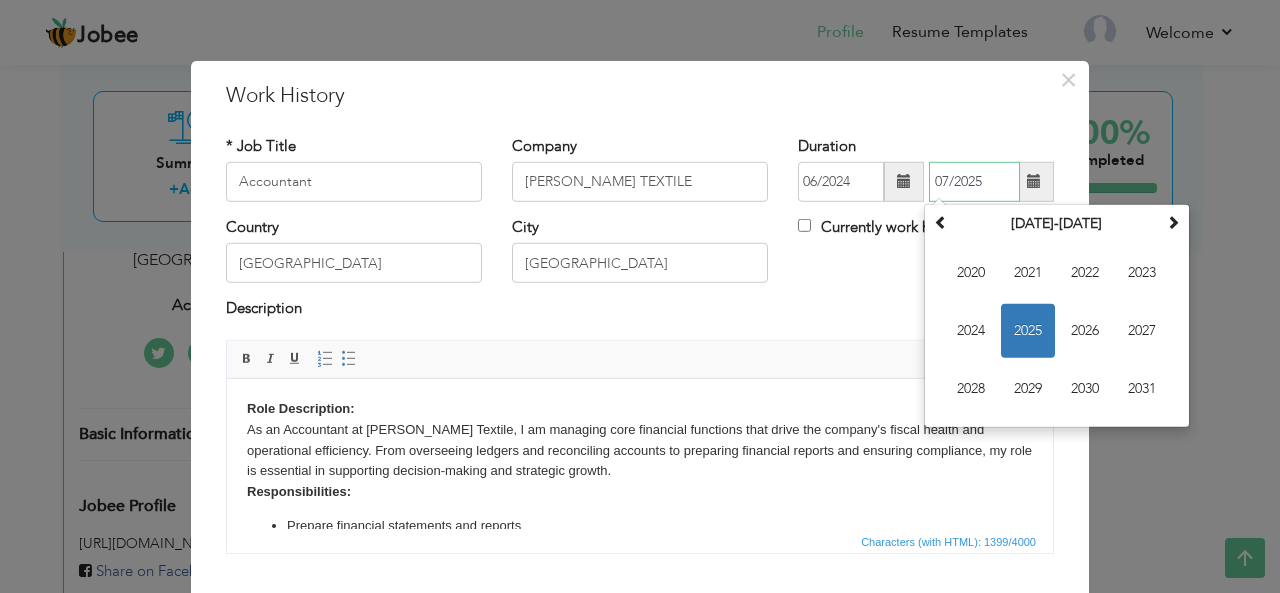 click on "07/2025" at bounding box center (974, 182) 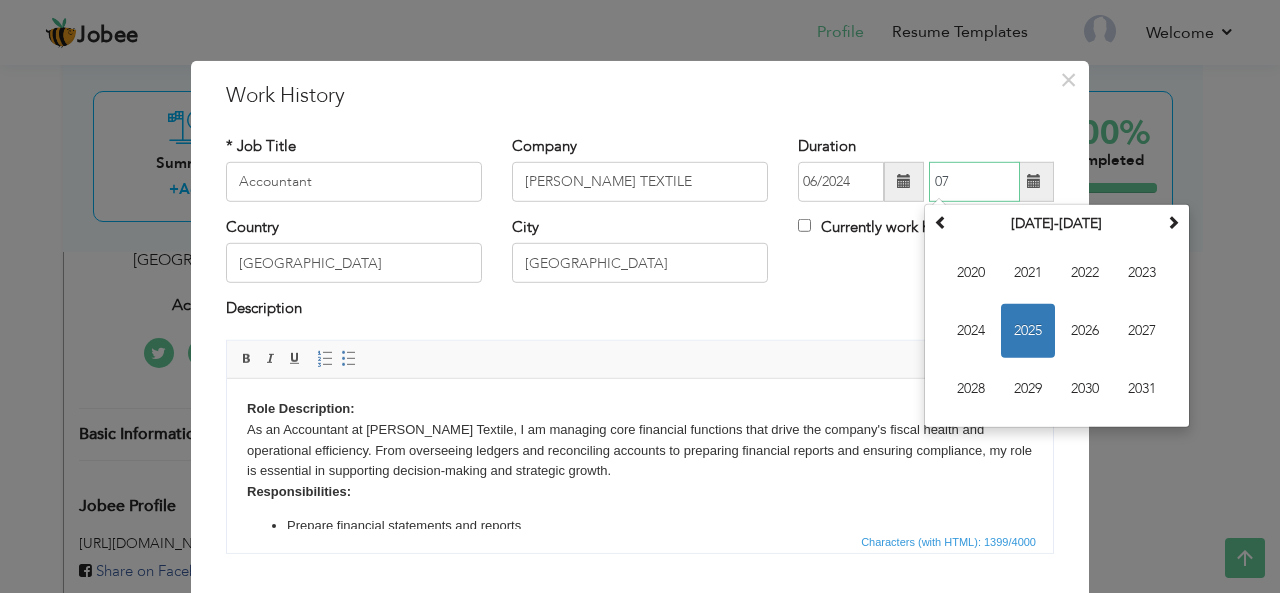 type on "0" 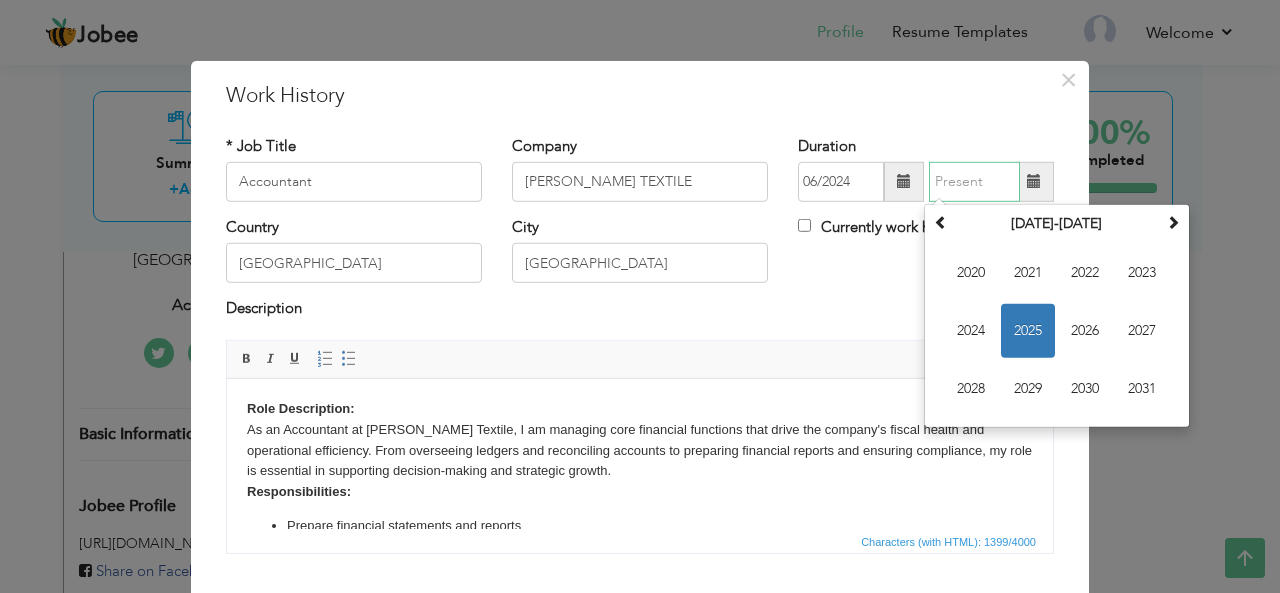 type 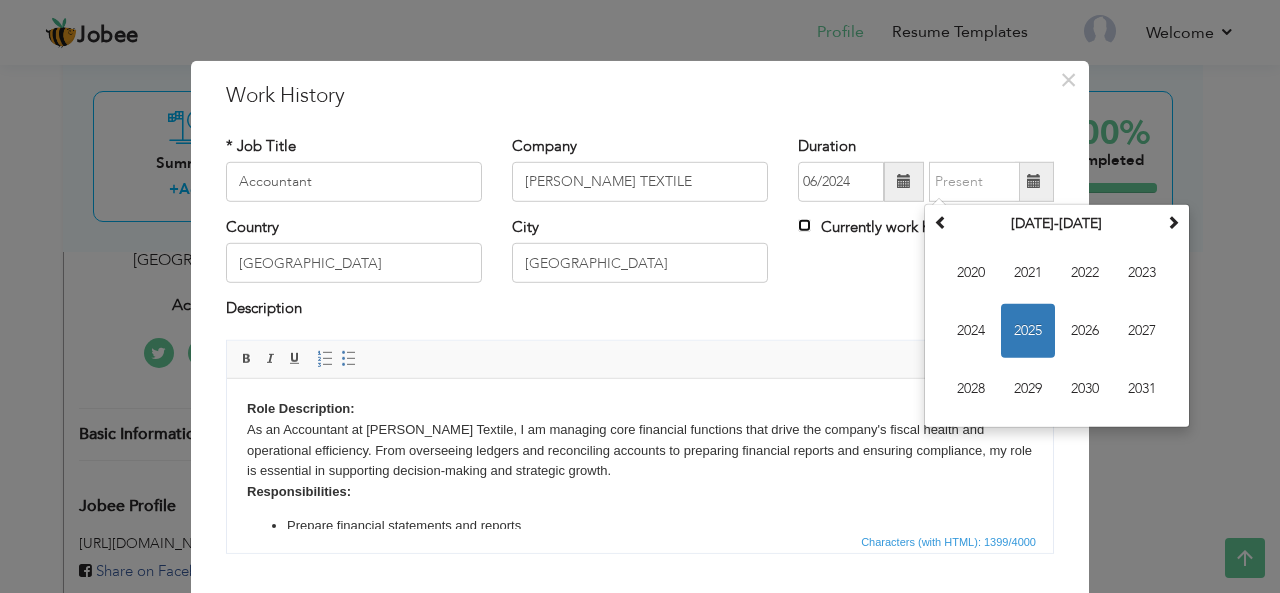 click on "Currently work here" at bounding box center (804, 225) 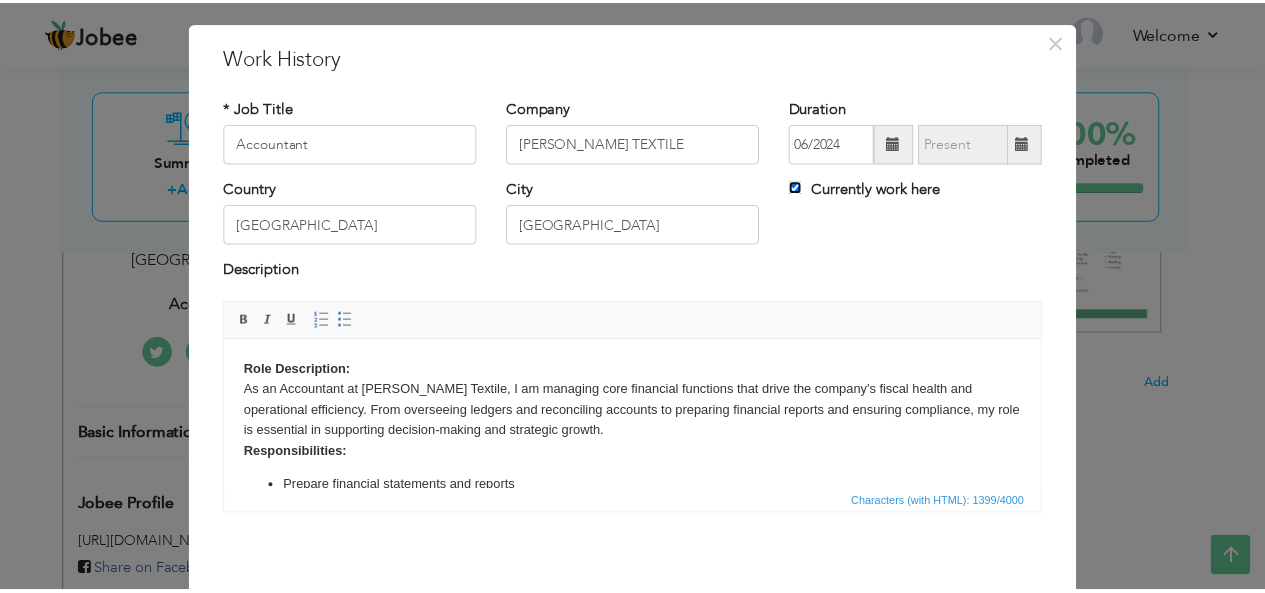 scroll, scrollTop: 120, scrollLeft: 0, axis: vertical 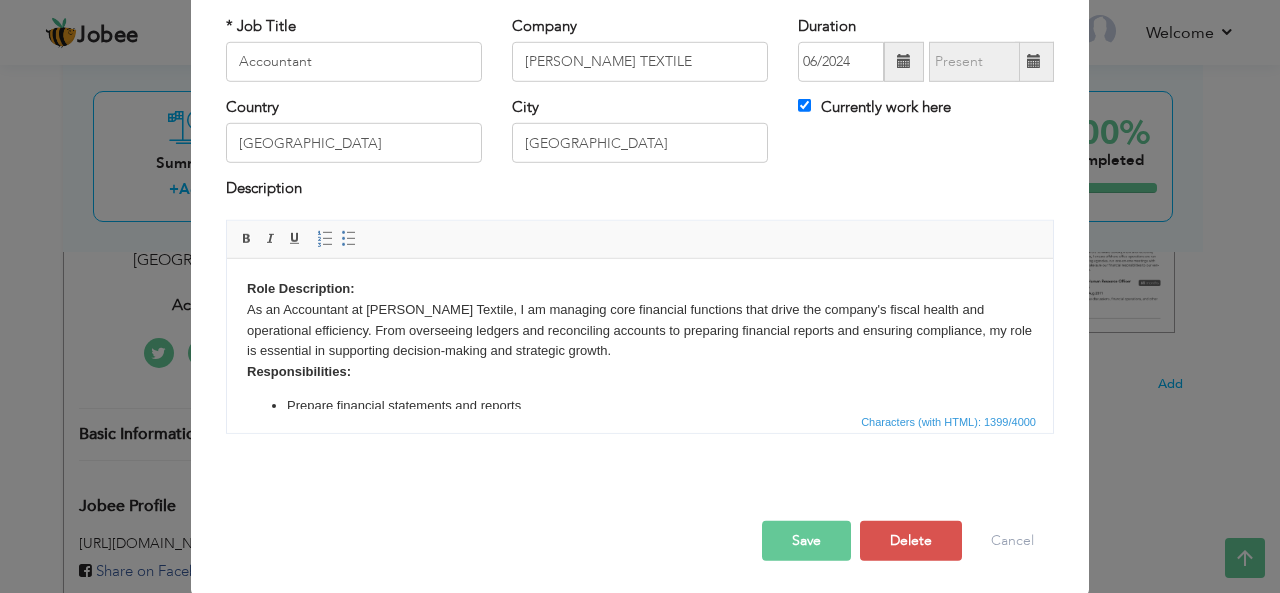 click on "Save" at bounding box center (806, 541) 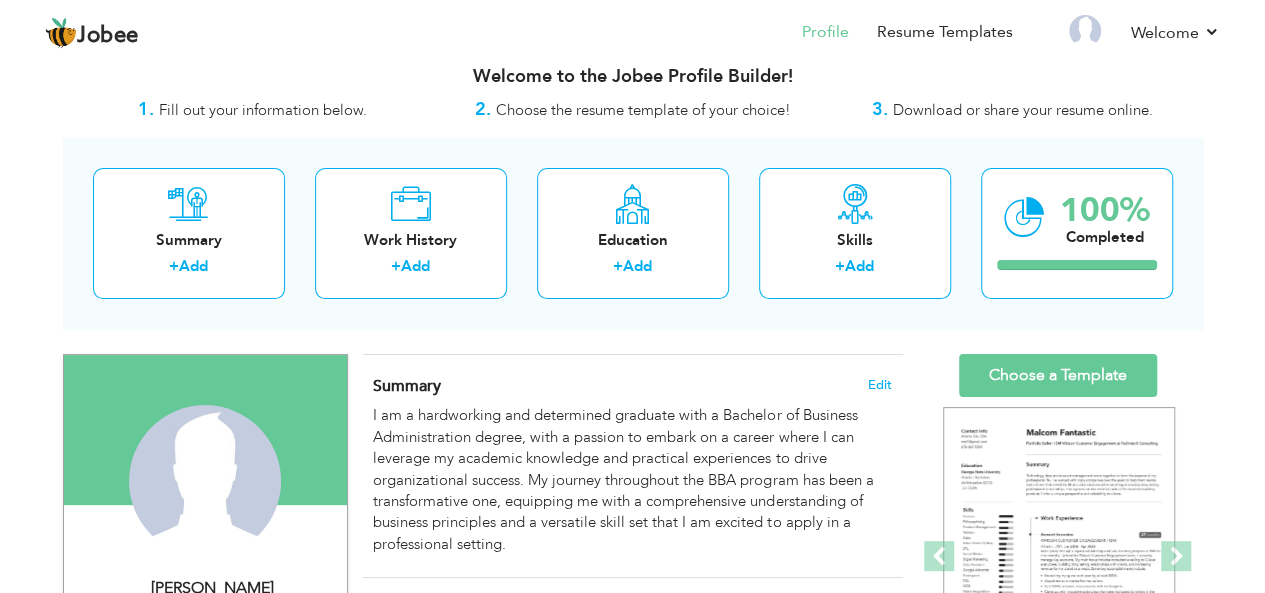 scroll, scrollTop: 0, scrollLeft: 0, axis: both 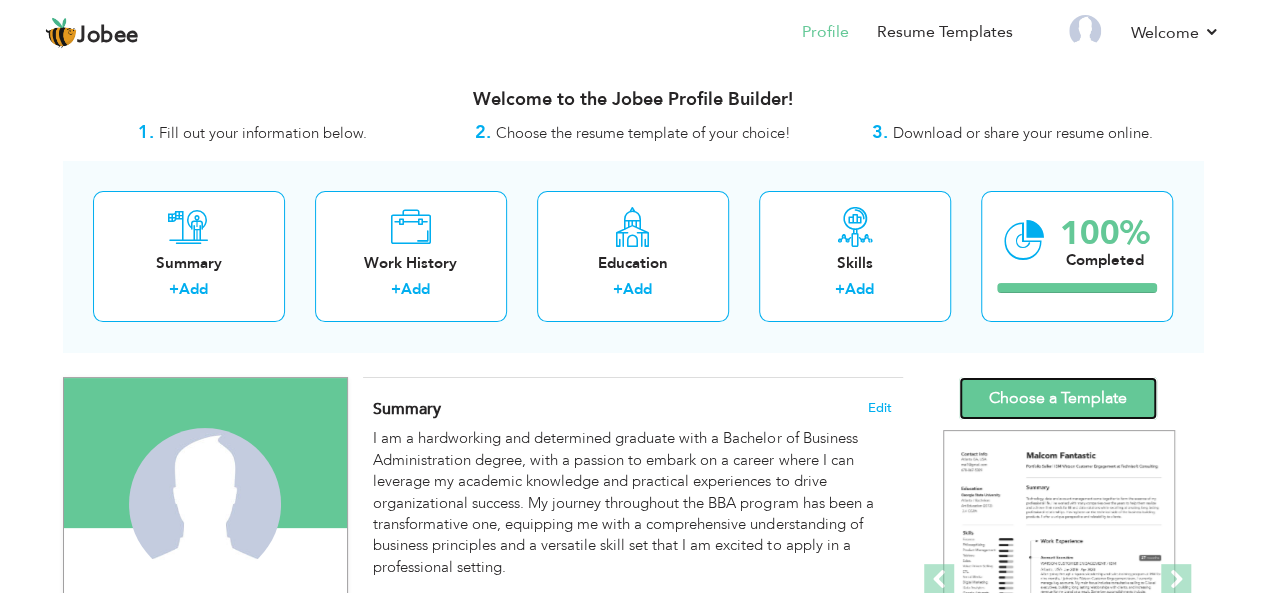 click on "Choose a Template" at bounding box center (1058, 398) 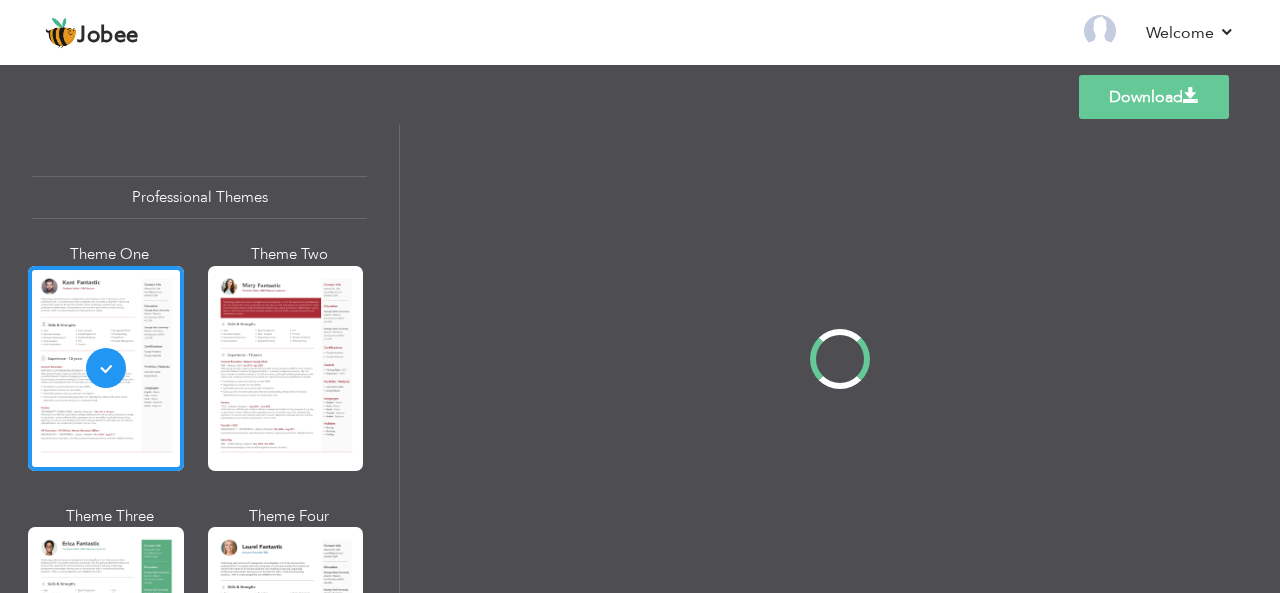 scroll, scrollTop: 0, scrollLeft: 0, axis: both 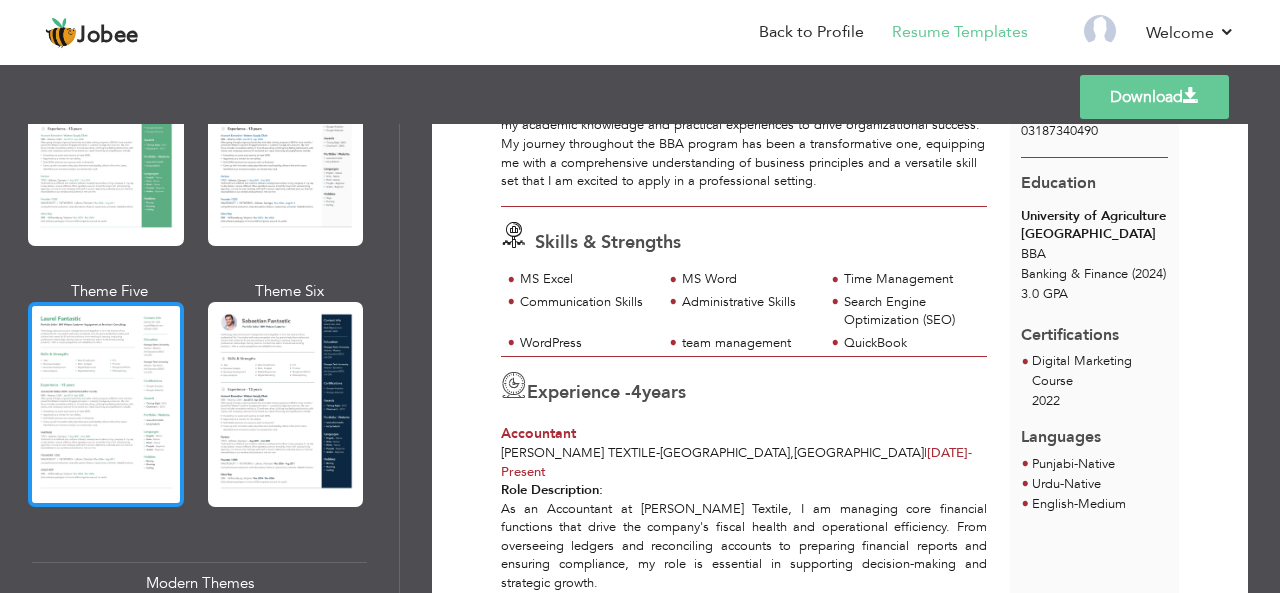 click at bounding box center (106, 404) 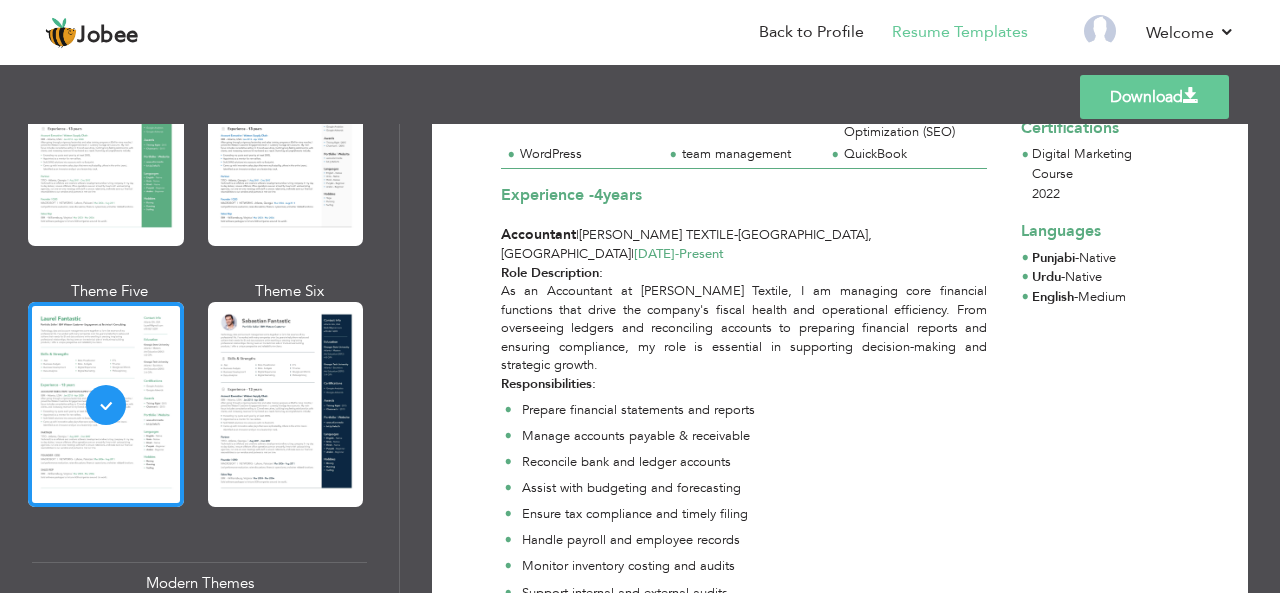 scroll, scrollTop: 366, scrollLeft: 0, axis: vertical 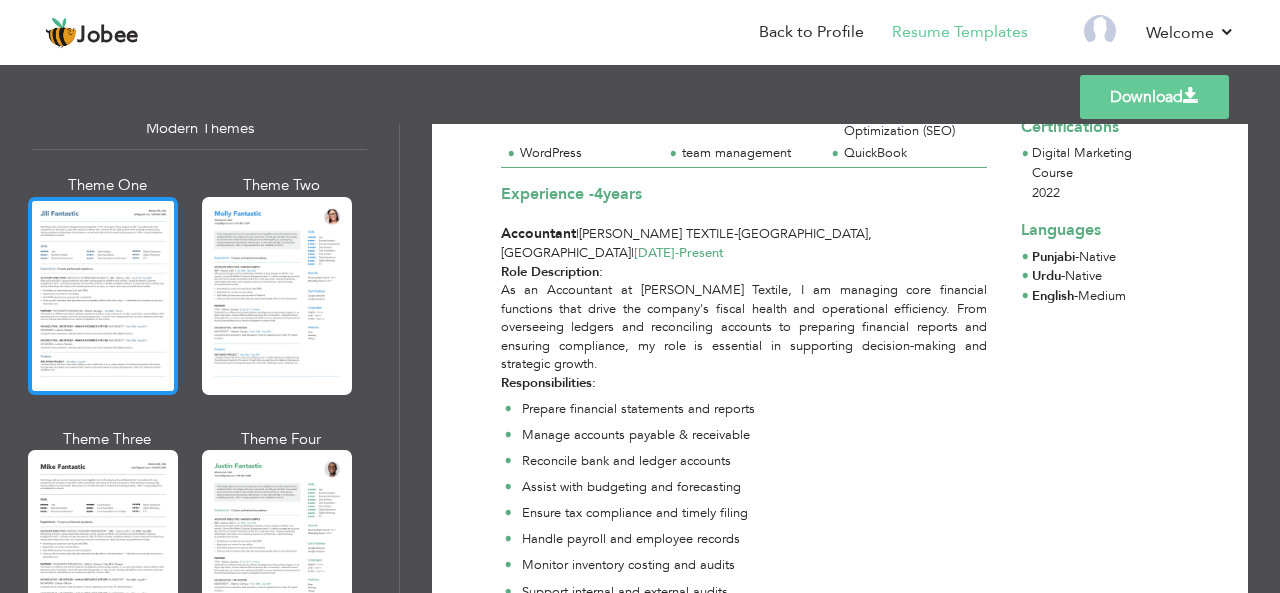 click at bounding box center [103, 296] 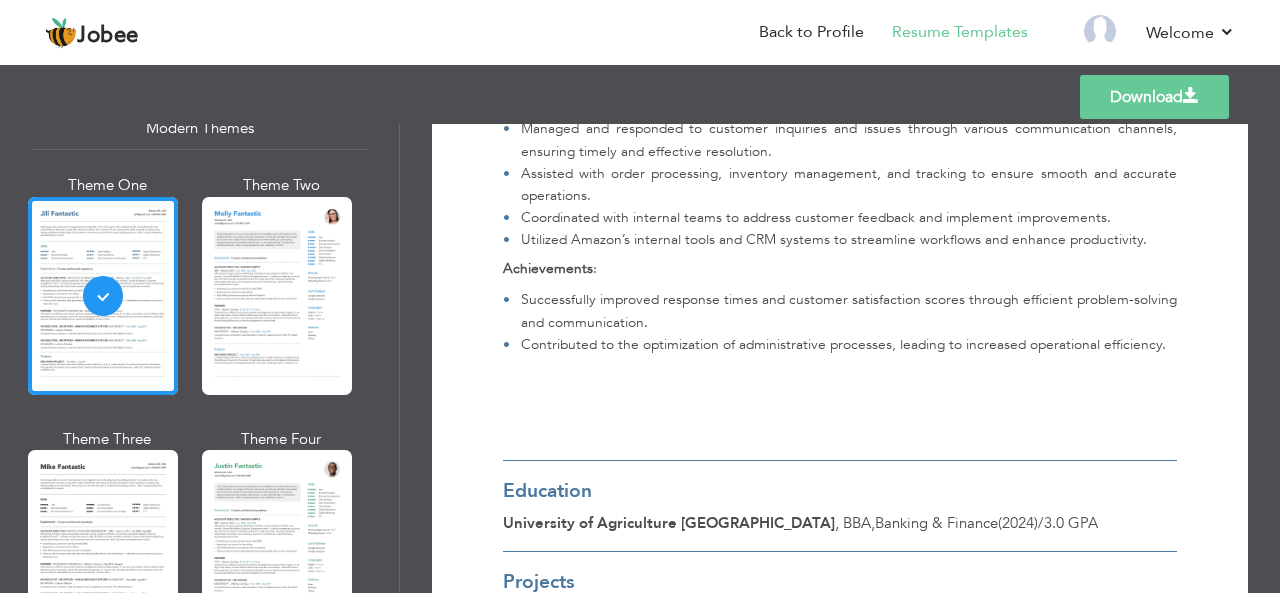 scroll, scrollTop: 1658, scrollLeft: 0, axis: vertical 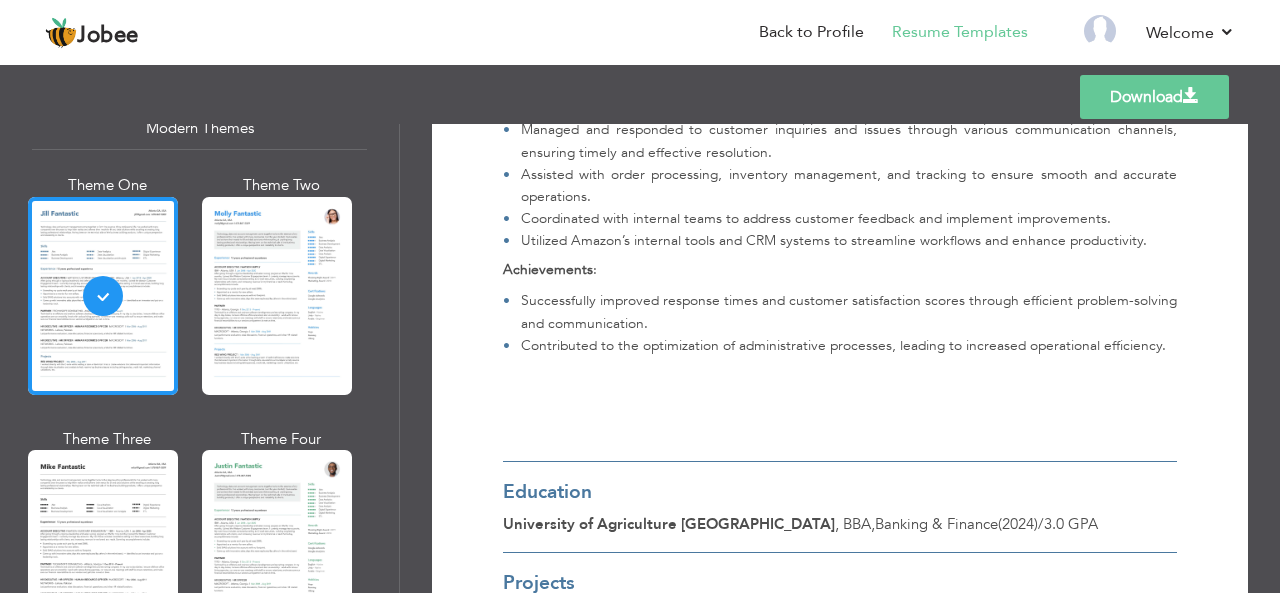 click on "Role : Provided comprehensive administrative support and customer service for Amazon operations.
Responsibilities :
Managed and responded to customer inquiries and issues through various communication channels, ensuring timely and effective resolution.
Assisted with order processing, inventory management, and tracking to ensure smooth and accurate operations.
Coordinated with internal teams to address customer feedback and implement improvements.
Utilized Amazon’s internal tools and CRM systems to streamline workflows and enhance productivity.
Achievements :
Successfully improved response times and customer satisfaction scores through efficient problem-solving and communication.
Contributed to the optimization of administrative processes, leading to increased operational efficiency." at bounding box center [840, 257] 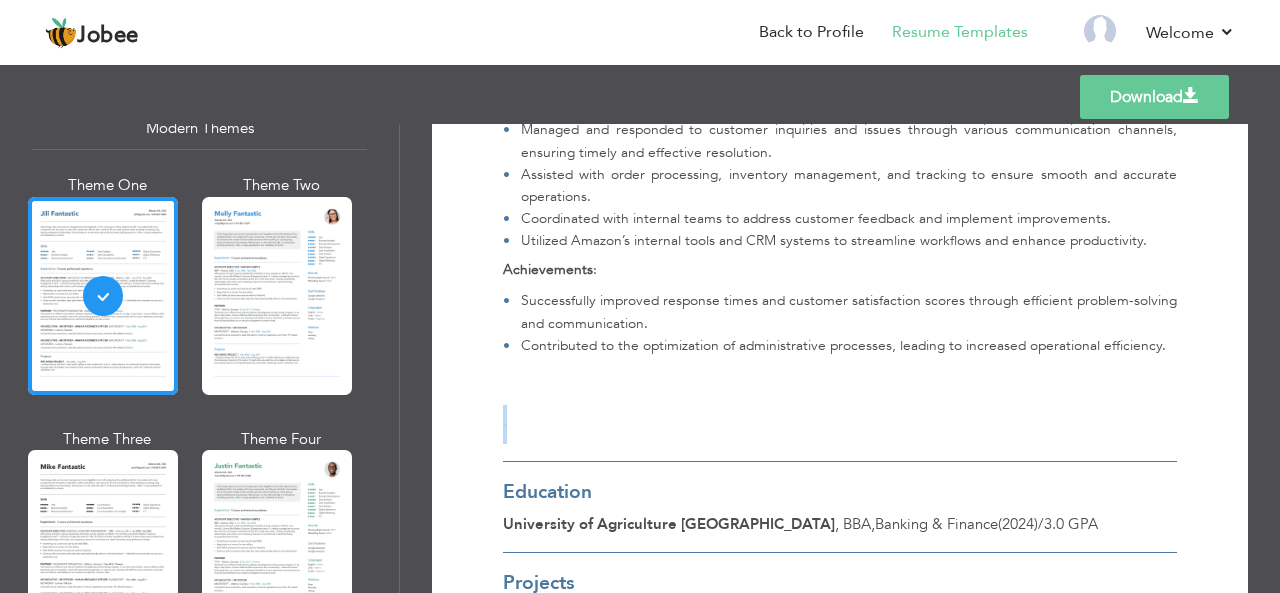 click on "Role : Provided comprehensive administrative support and customer service for Amazon operations.
Responsibilities :
Managed and responded to customer inquiries and issues through various communication channels, ensuring timely and effective resolution.
Assisted with order processing, inventory management, and tracking to ensure smooth and accurate operations.
Coordinated with internal teams to address customer feedback and implement improvements.
Utilized Amazon’s internal tools and CRM systems to streamline workflows and enhance productivity.
Achievements :
Successfully improved response times and customer satisfaction scores through efficient problem-solving and communication.
Contributed to the optimization of administrative processes, leading to increased operational efficiency." at bounding box center [840, 257] 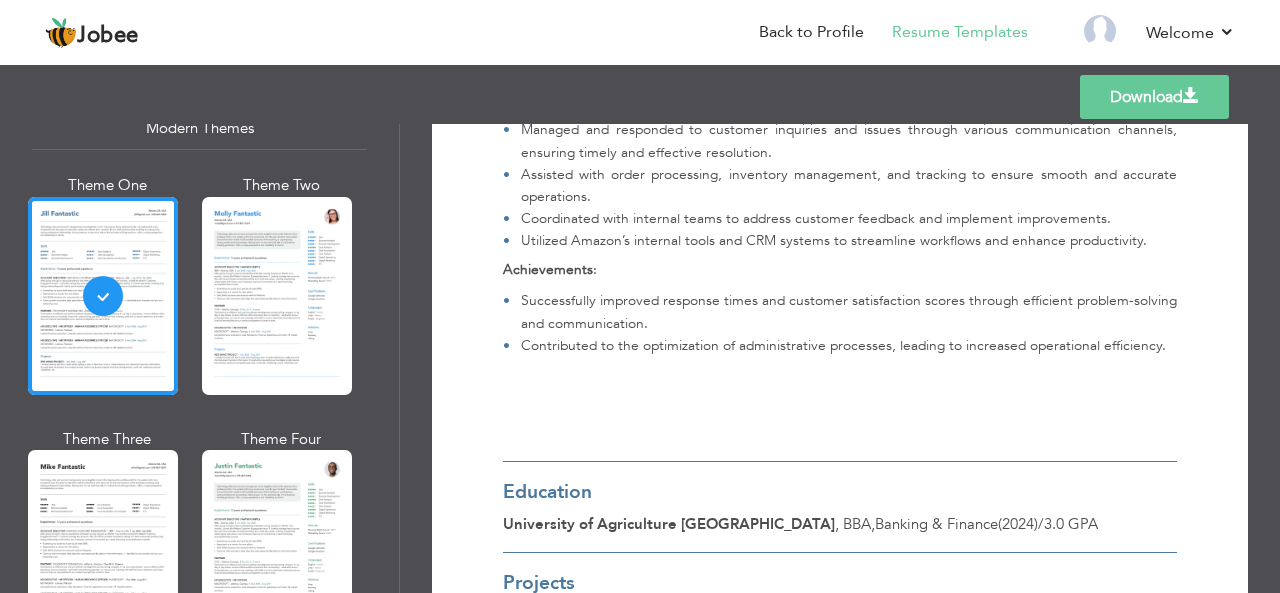 click on "Projects" at bounding box center (840, 583) 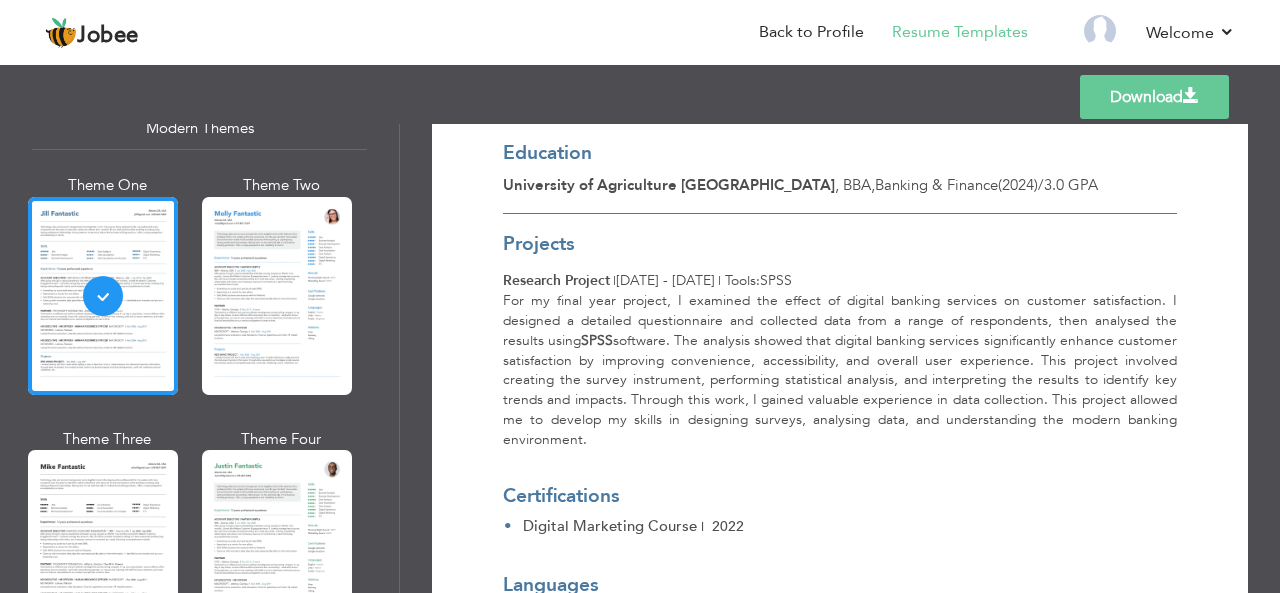 scroll, scrollTop: 2073, scrollLeft: 0, axis: vertical 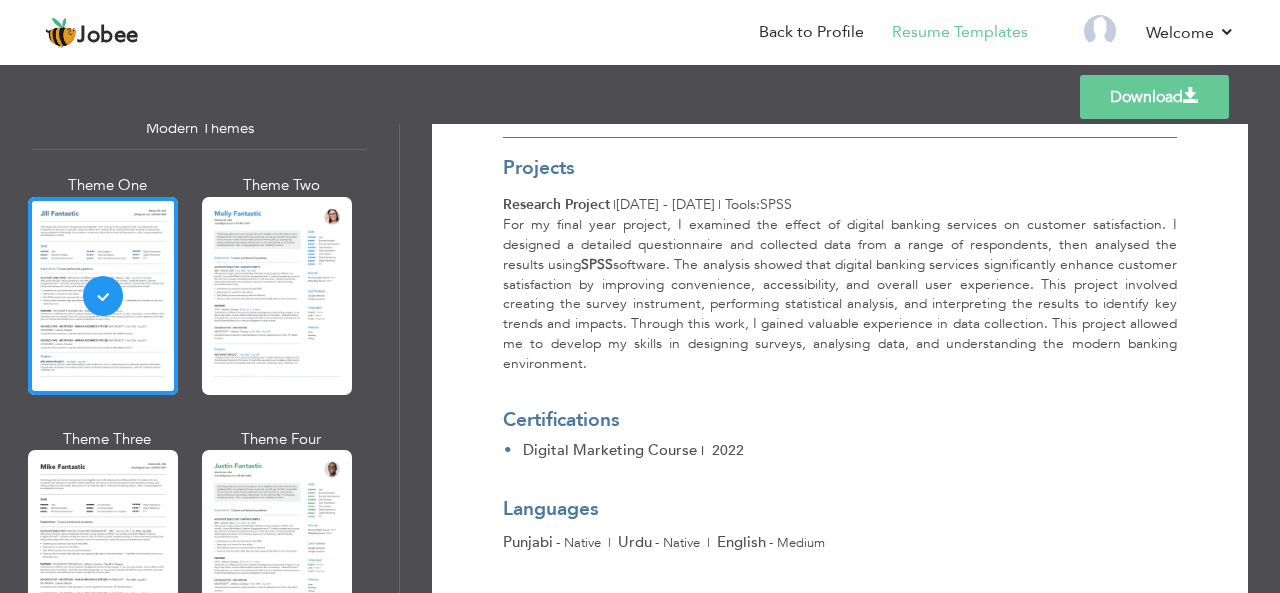 click on "Download" at bounding box center (1154, 97) 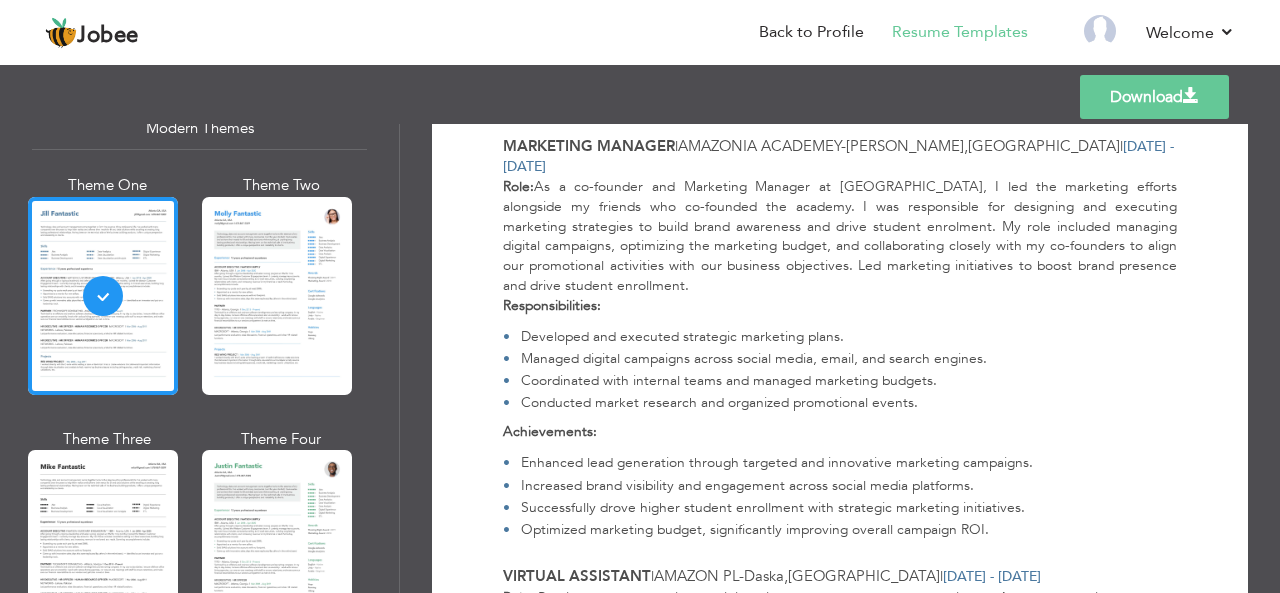 scroll, scrollTop: 1139, scrollLeft: 0, axis: vertical 